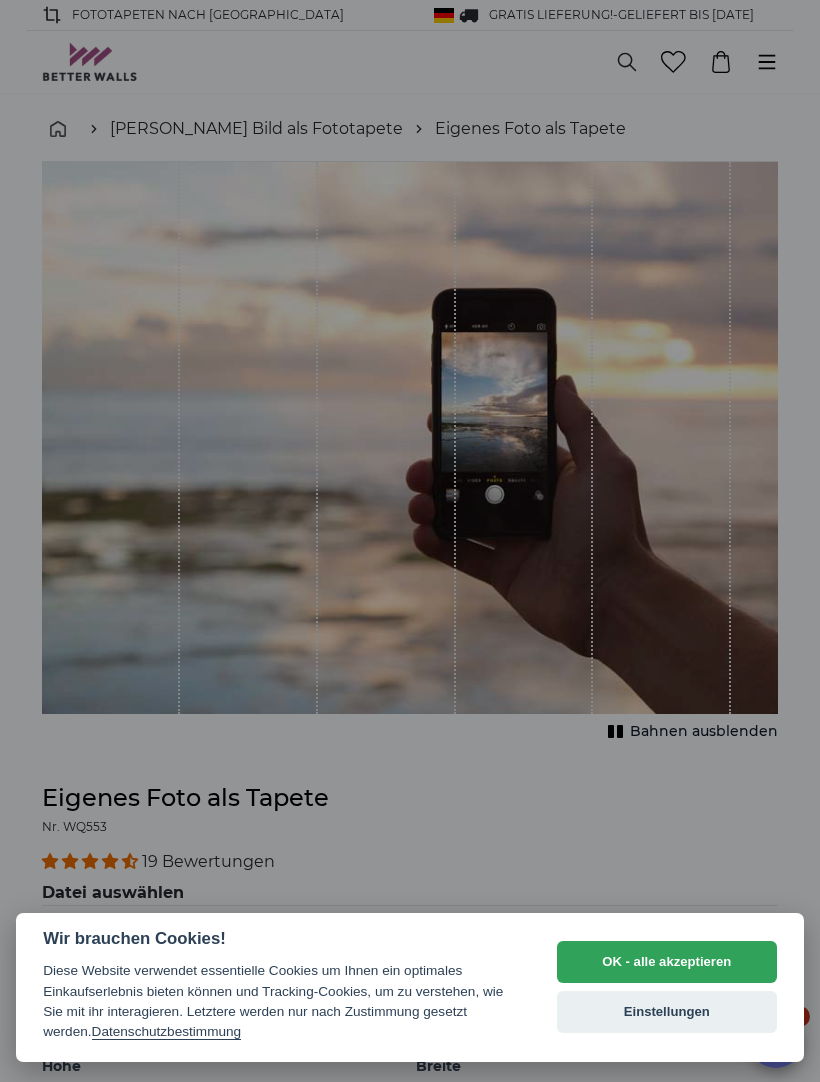 scroll, scrollTop: 0, scrollLeft: 0, axis: both 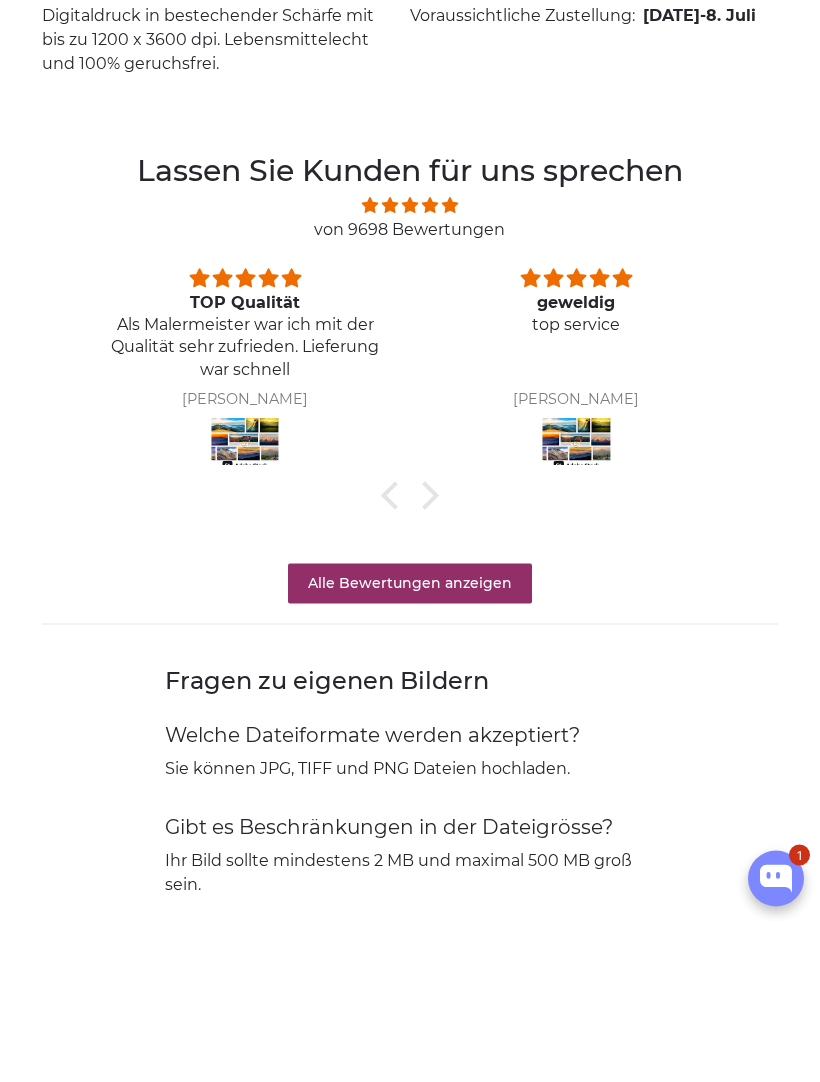 click at bounding box center (395, 656) 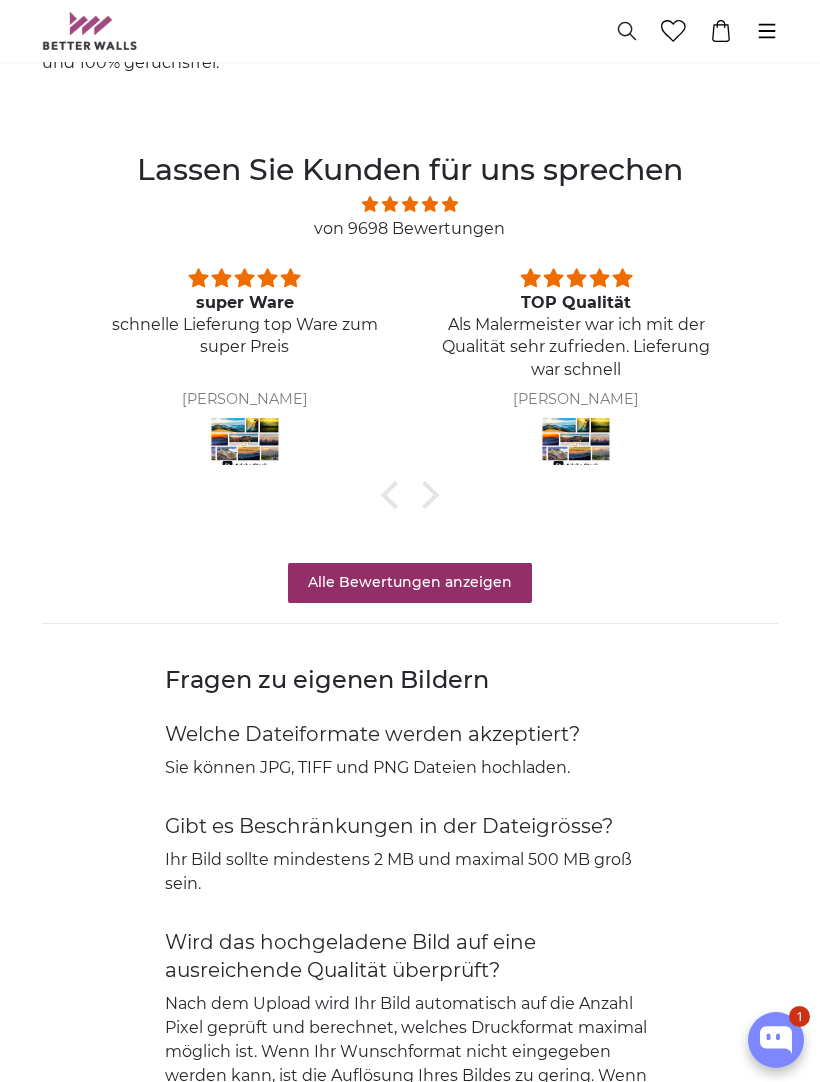 click at bounding box center [395, 494] 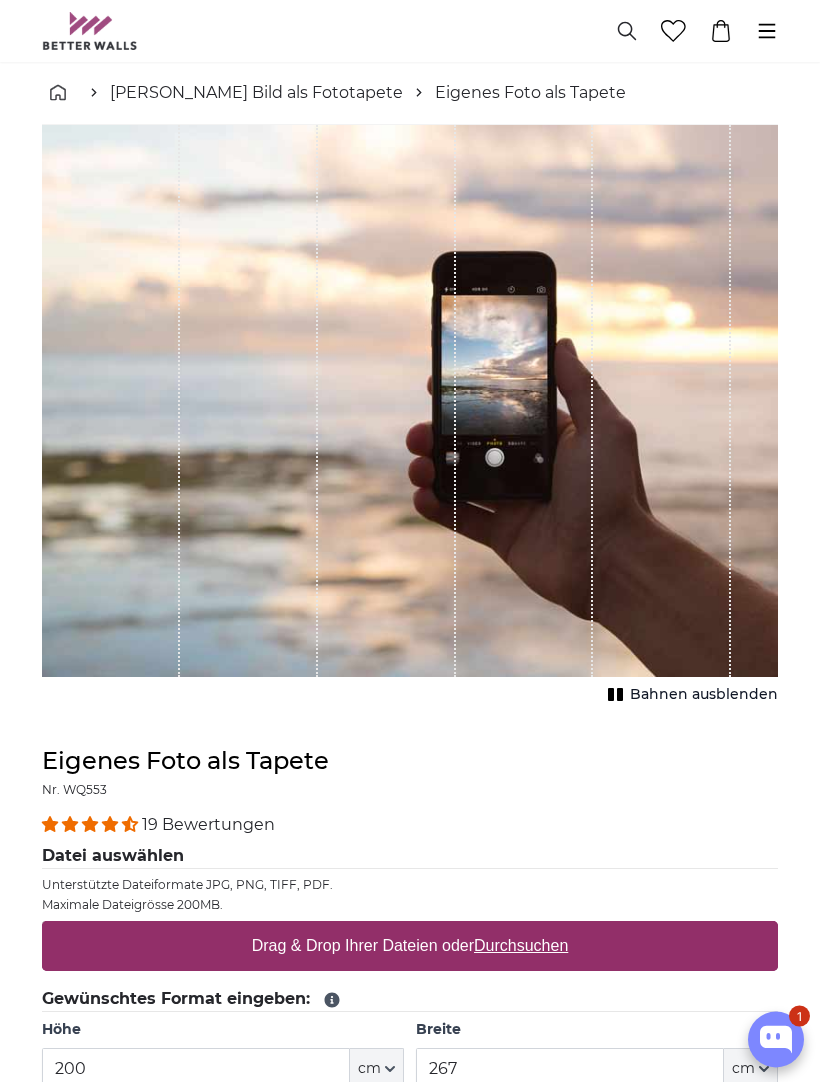 scroll, scrollTop: 0, scrollLeft: 0, axis: both 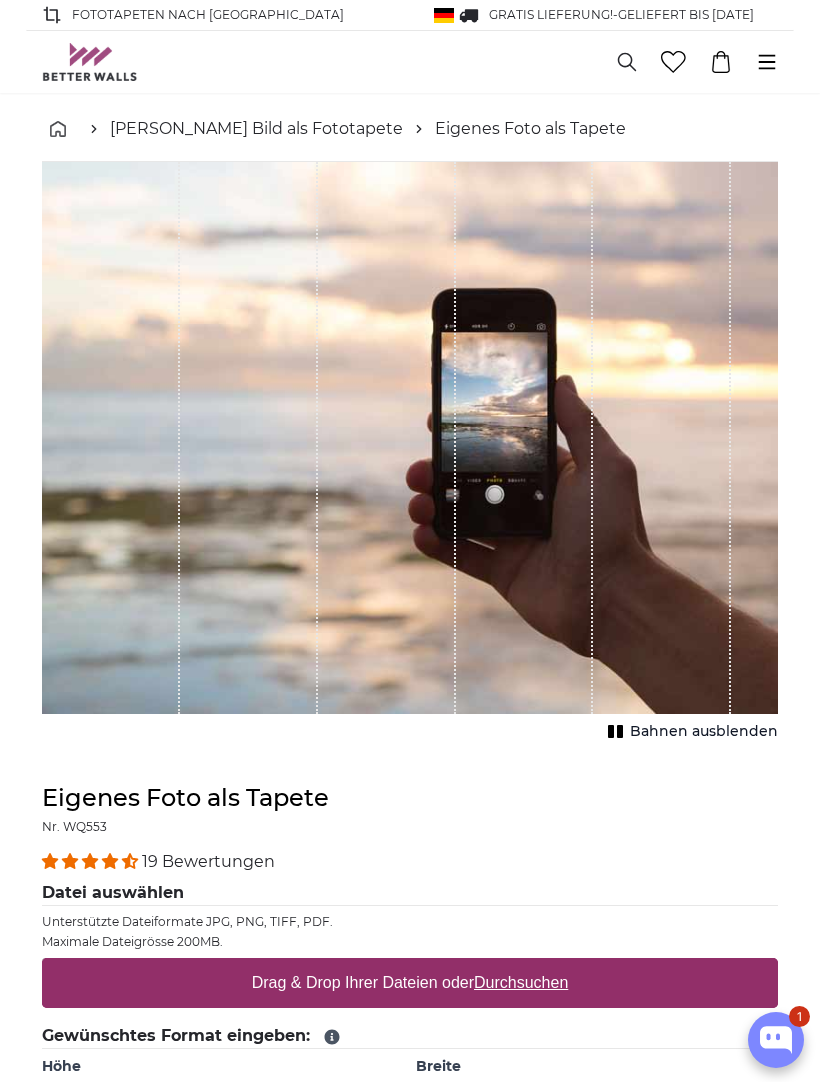 click at bounding box center (112, 861) 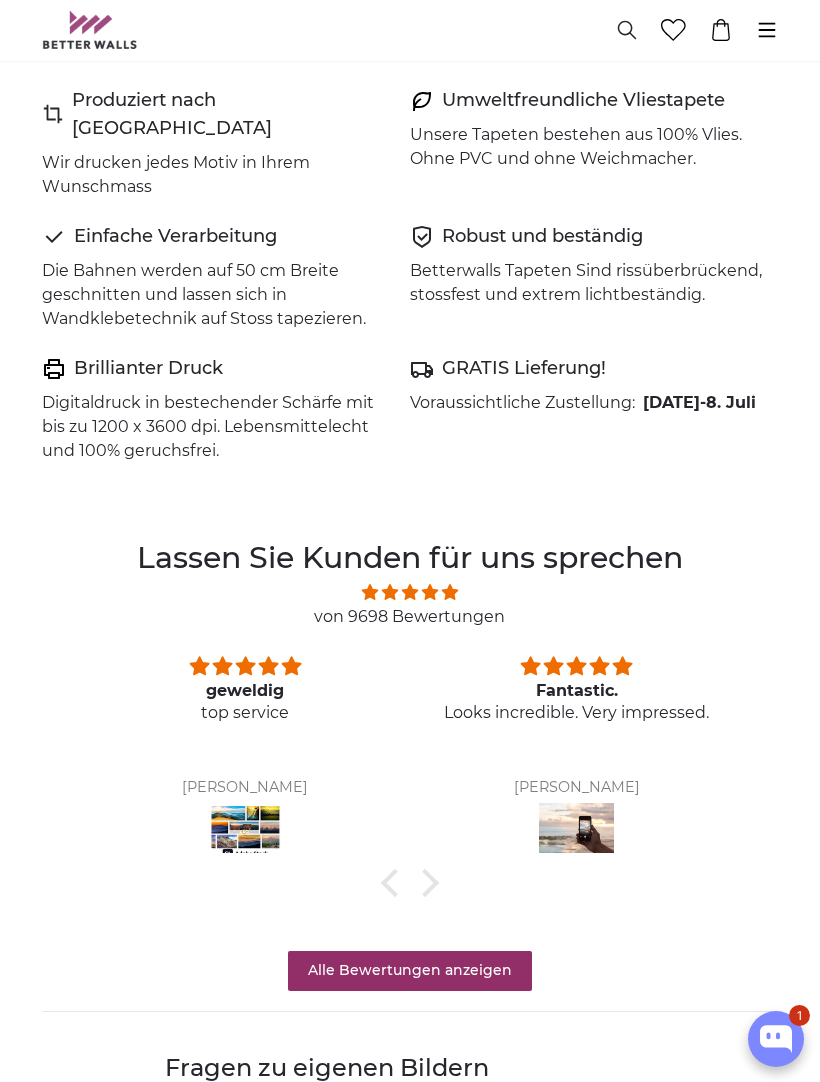 scroll, scrollTop: 1640, scrollLeft: 0, axis: vertical 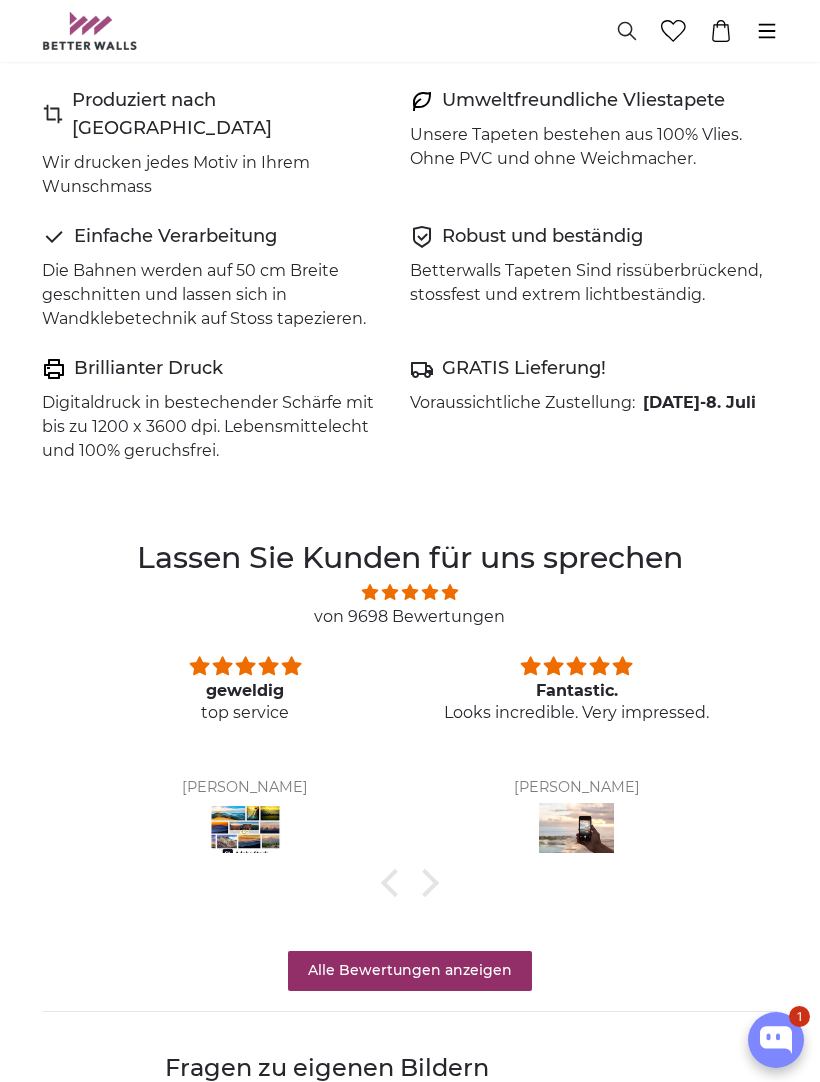click at bounding box center (425, 882) 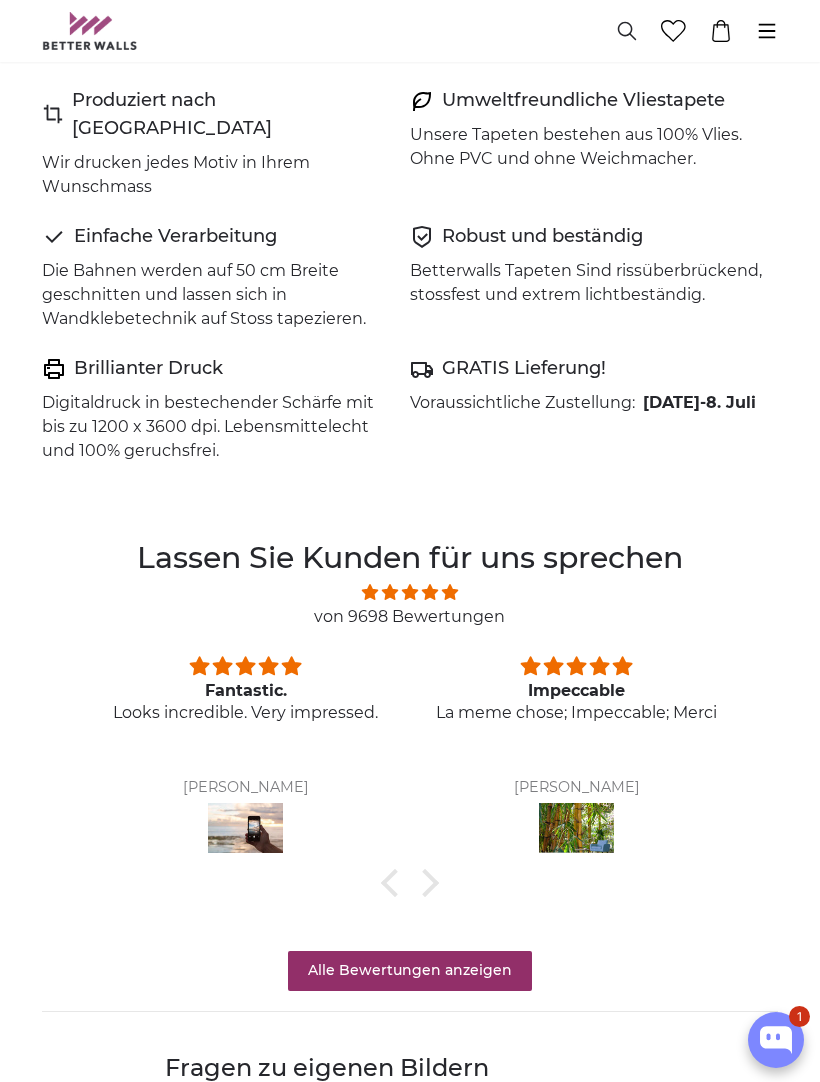 click at bounding box center [425, 882] 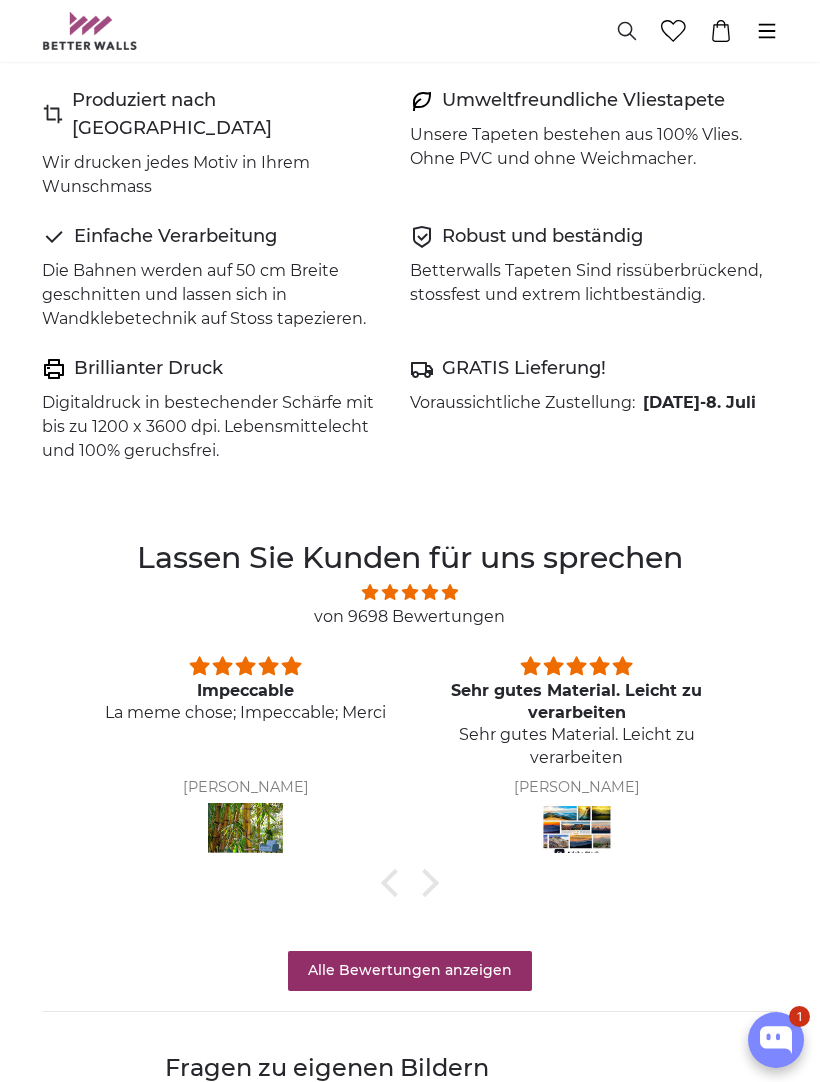 click at bounding box center (425, 882) 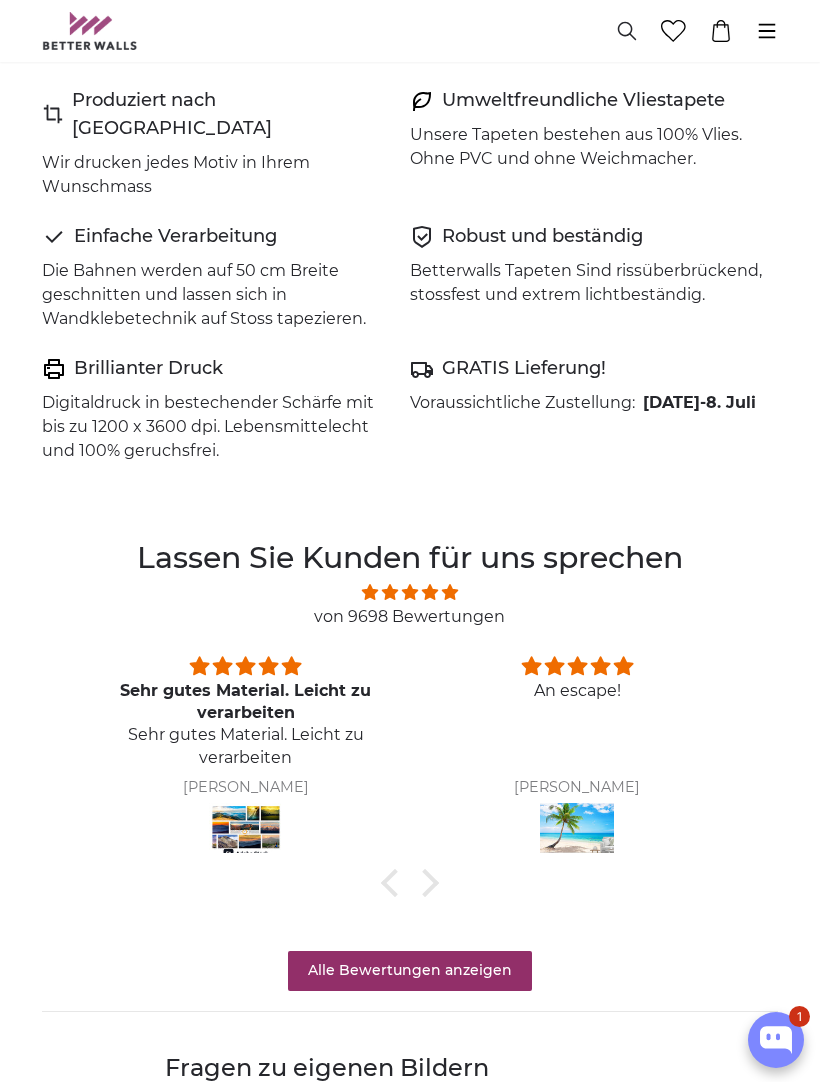click at bounding box center (425, 882) 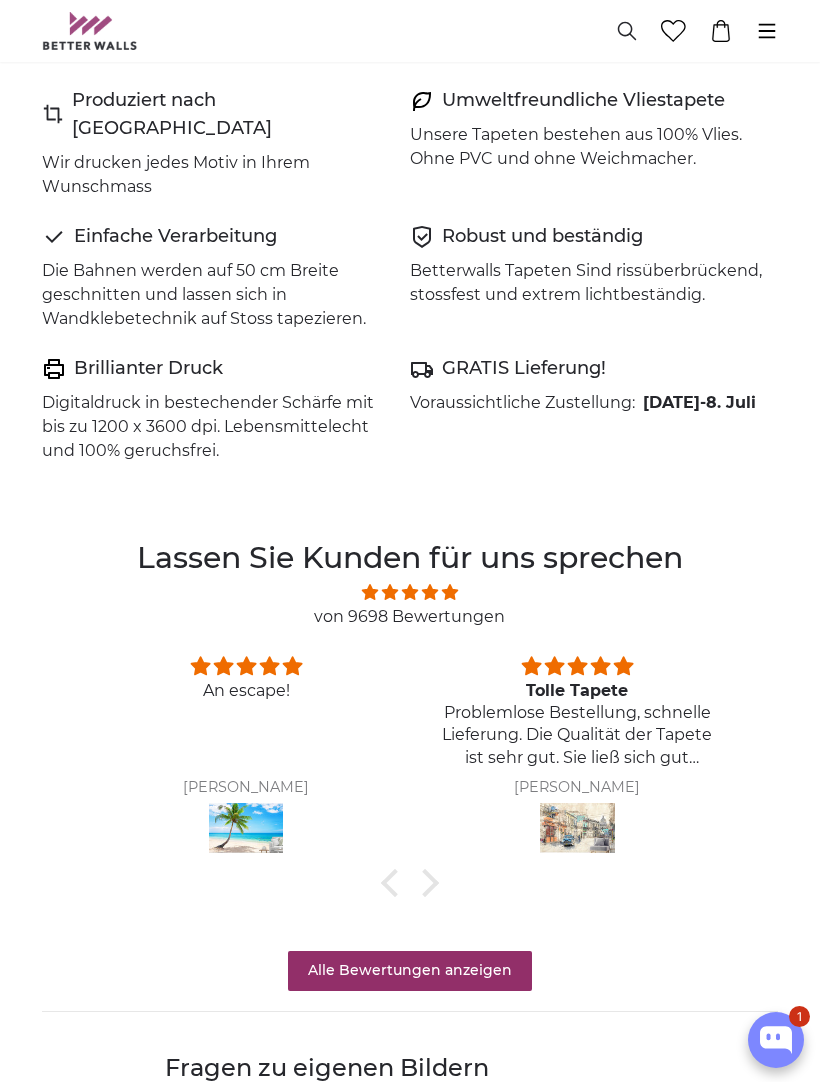 click at bounding box center [425, 882] 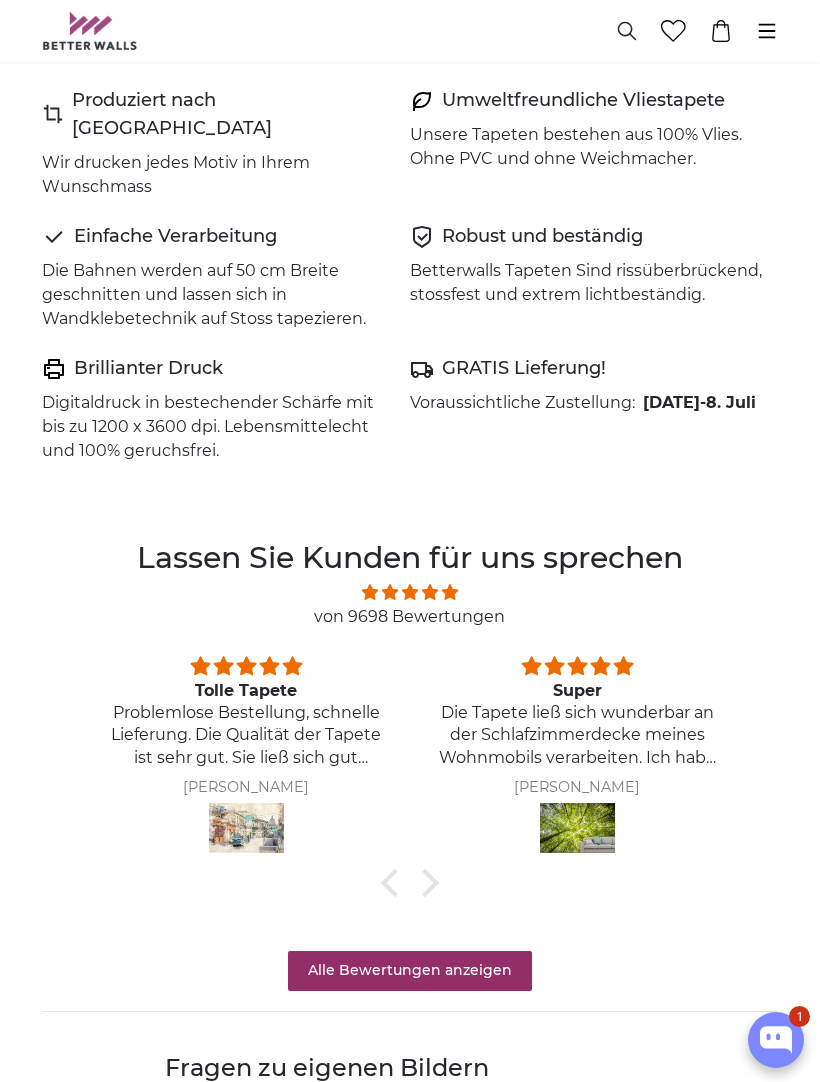 click at bounding box center [425, 882] 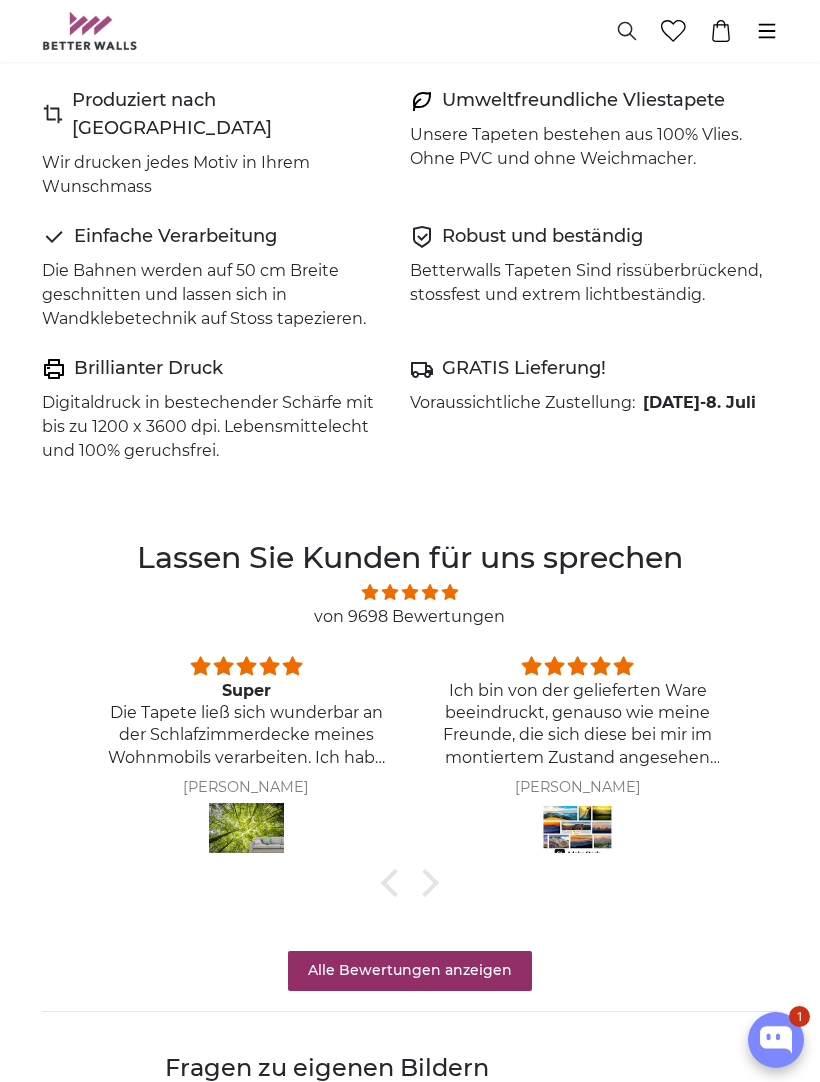 click at bounding box center (425, 882) 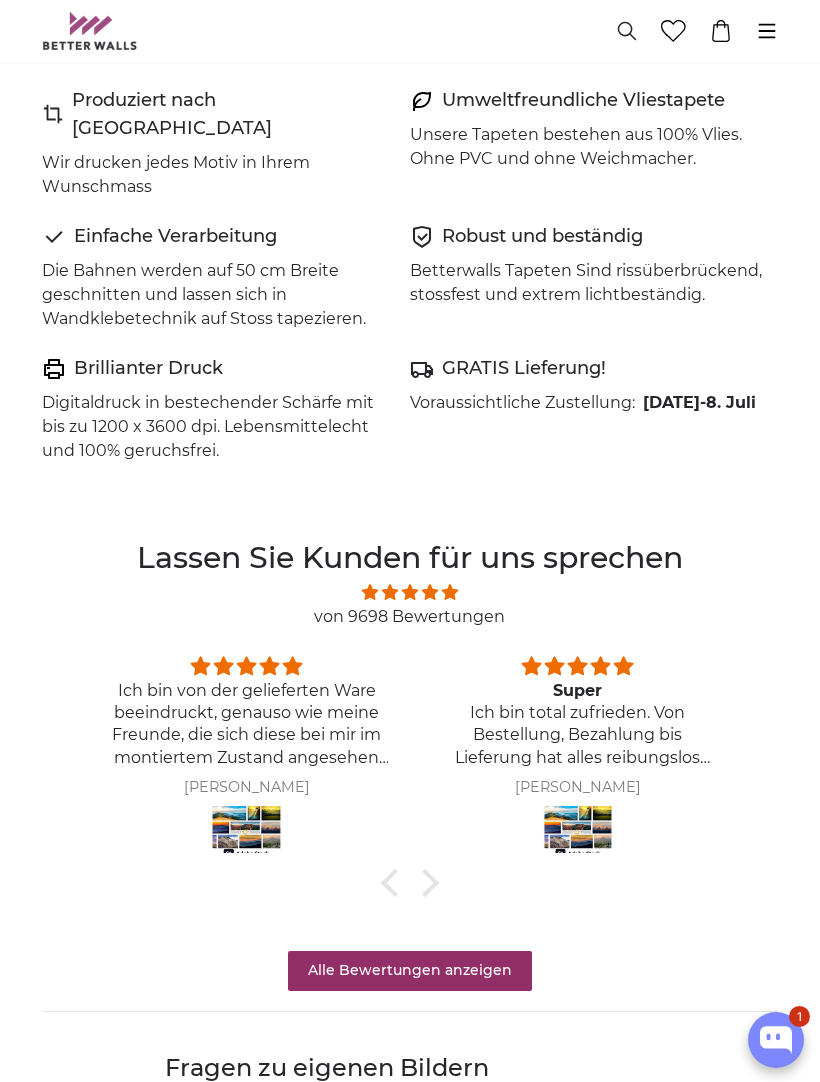 click at bounding box center [425, 882] 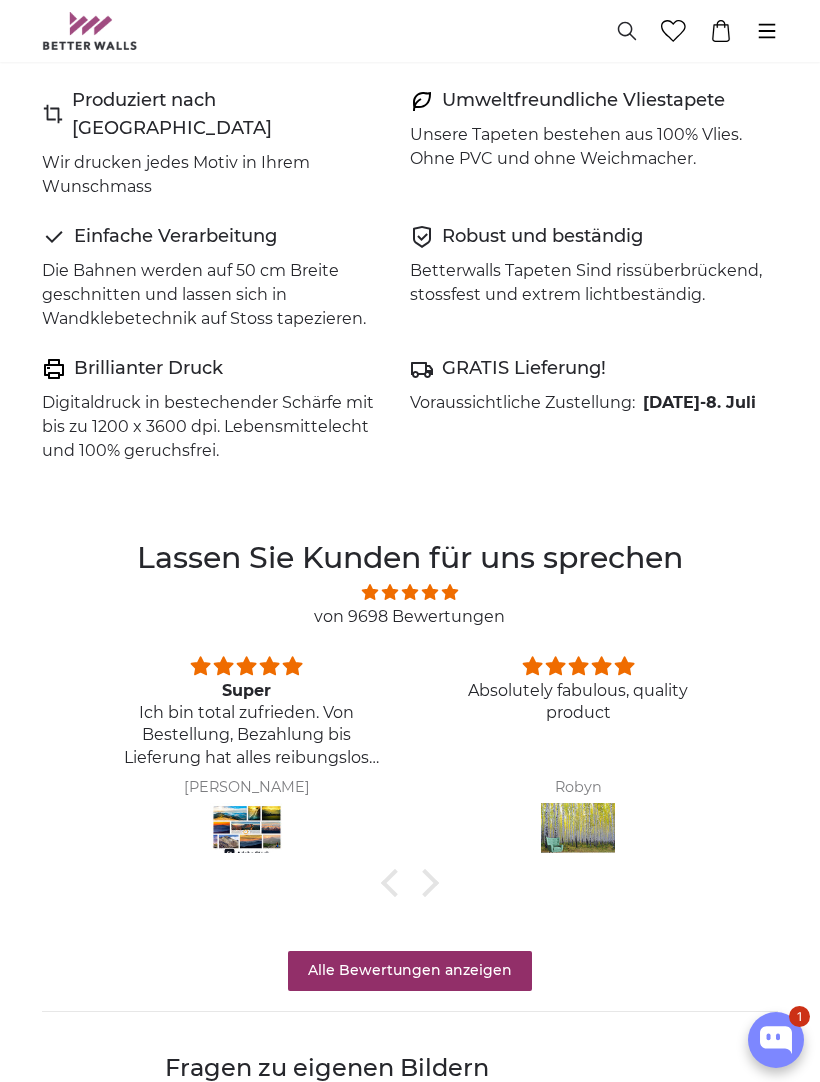 click at bounding box center (425, 882) 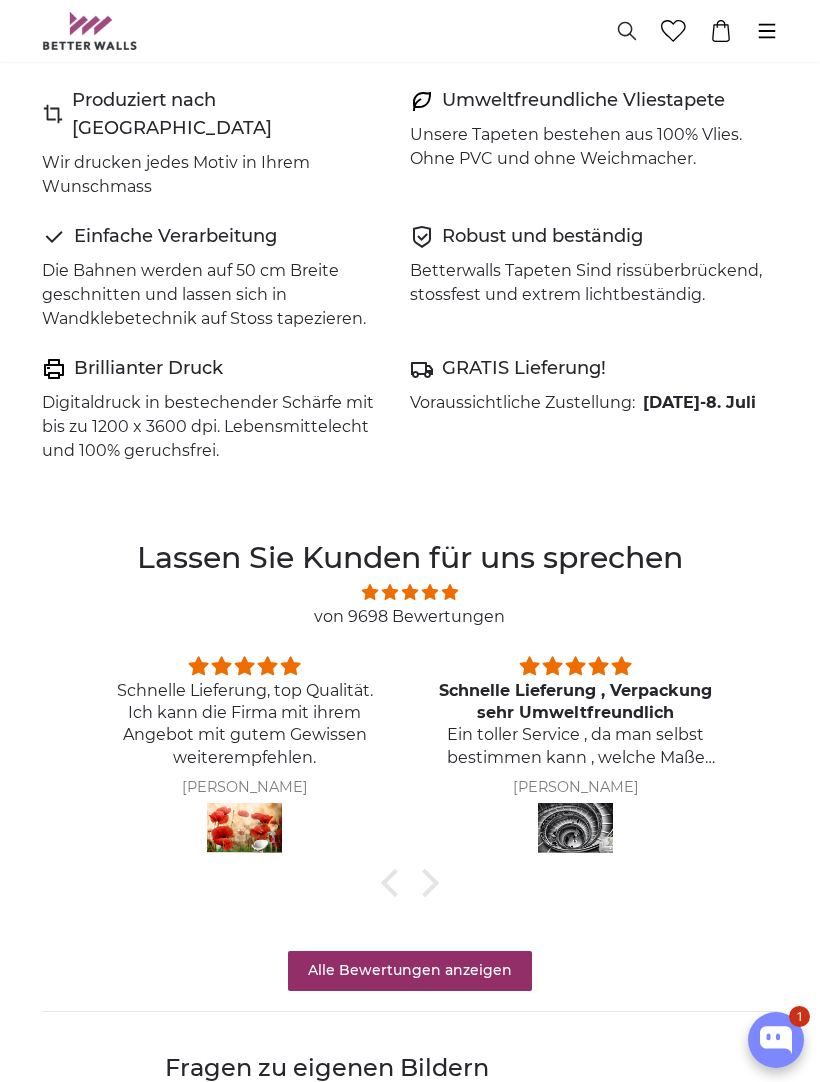 click on "Alle Bewertungen anzeigen" at bounding box center (410, 971) 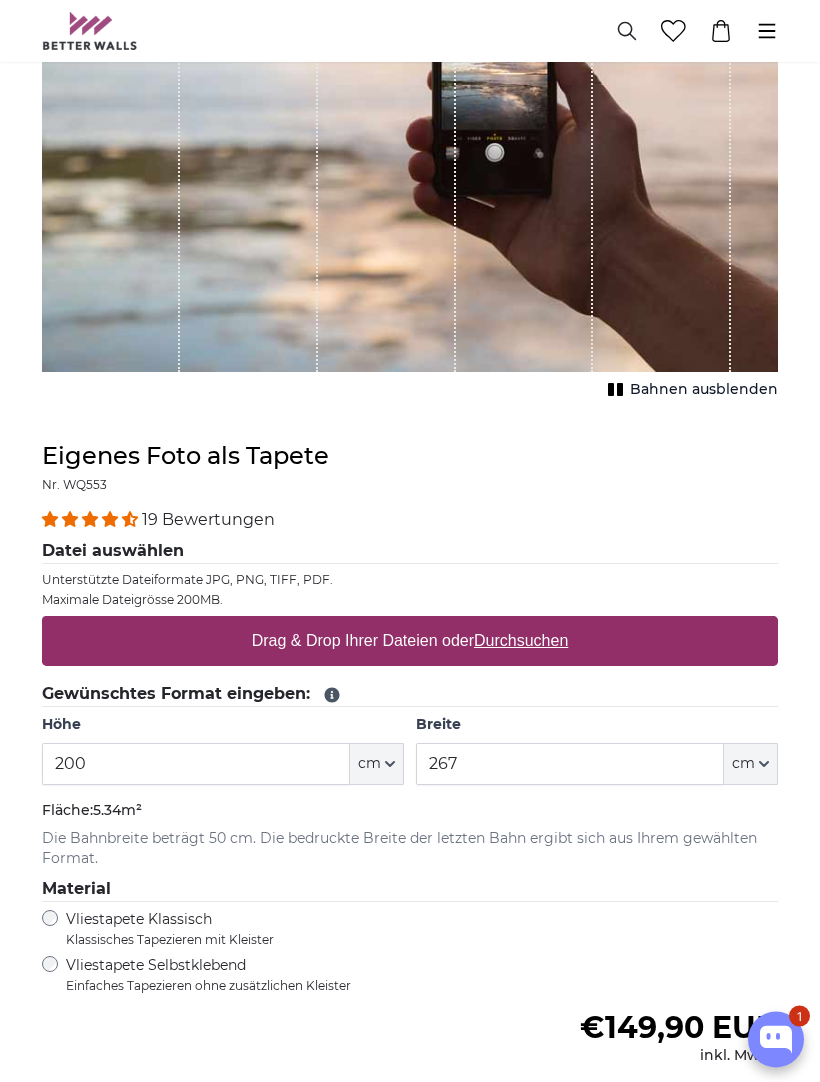 scroll, scrollTop: 453, scrollLeft: 0, axis: vertical 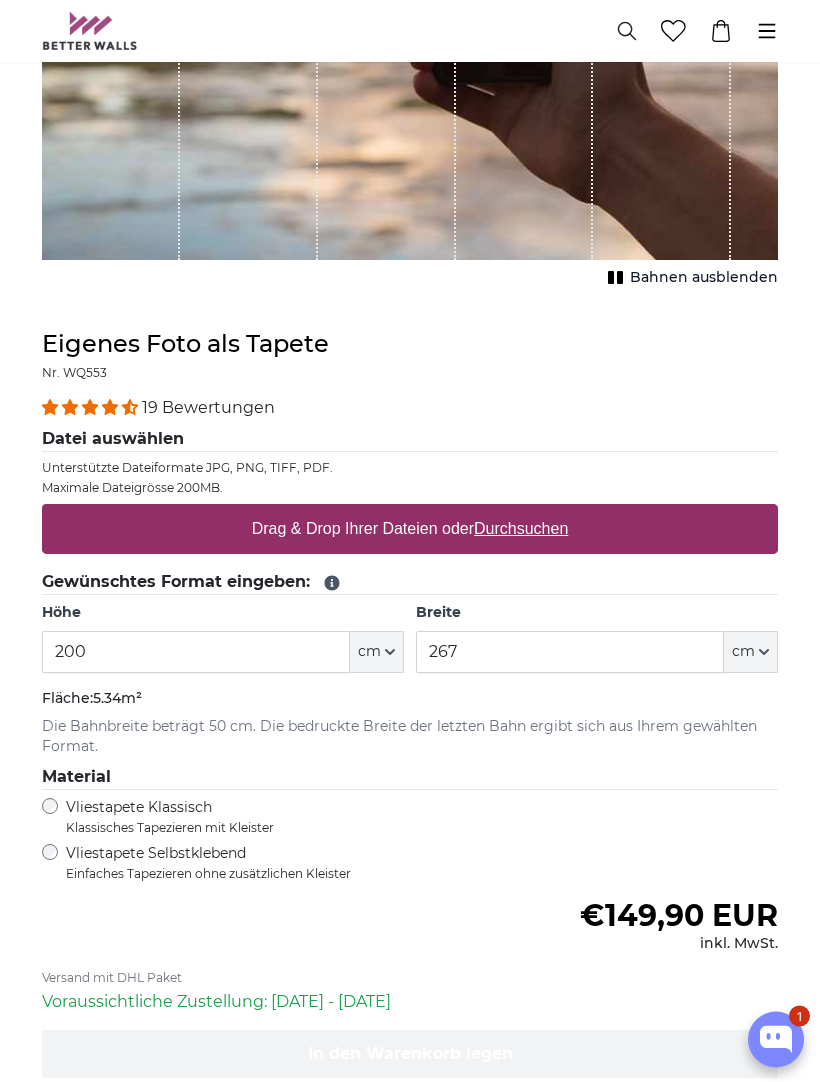 click at bounding box center (112, 408) 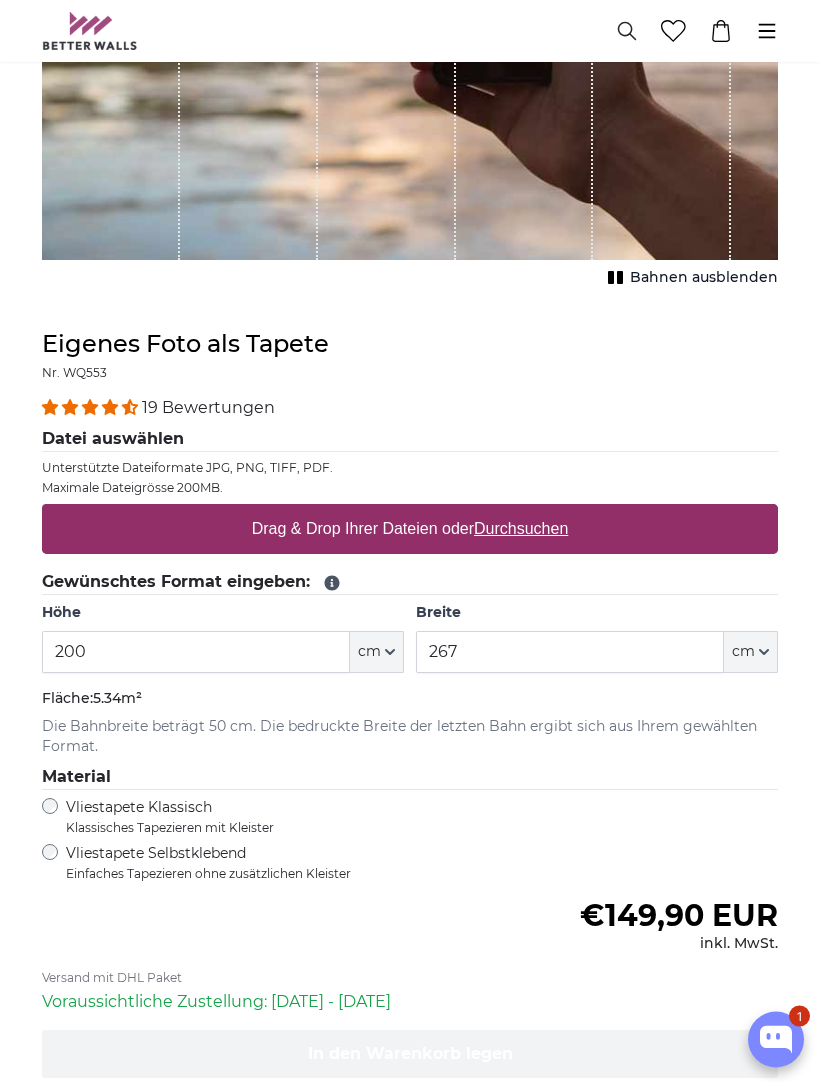 click on "19 Bewertungen" at bounding box center (208, 408) 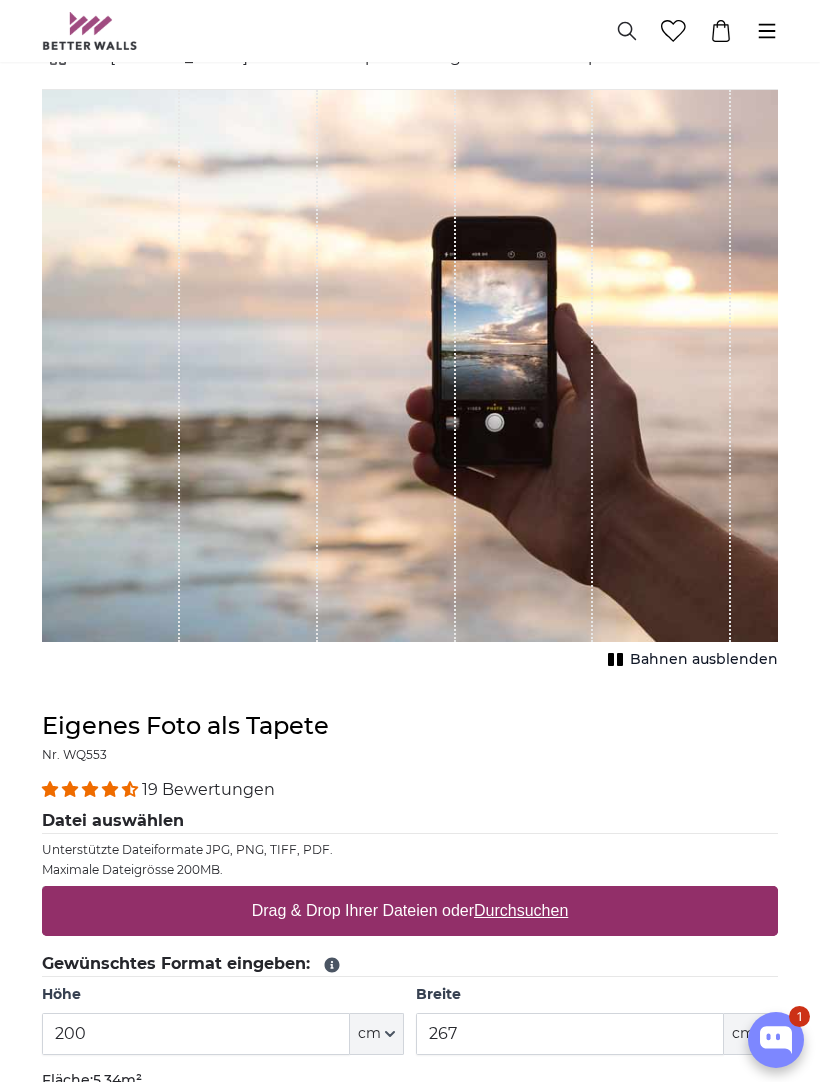 scroll, scrollTop: 0, scrollLeft: 0, axis: both 